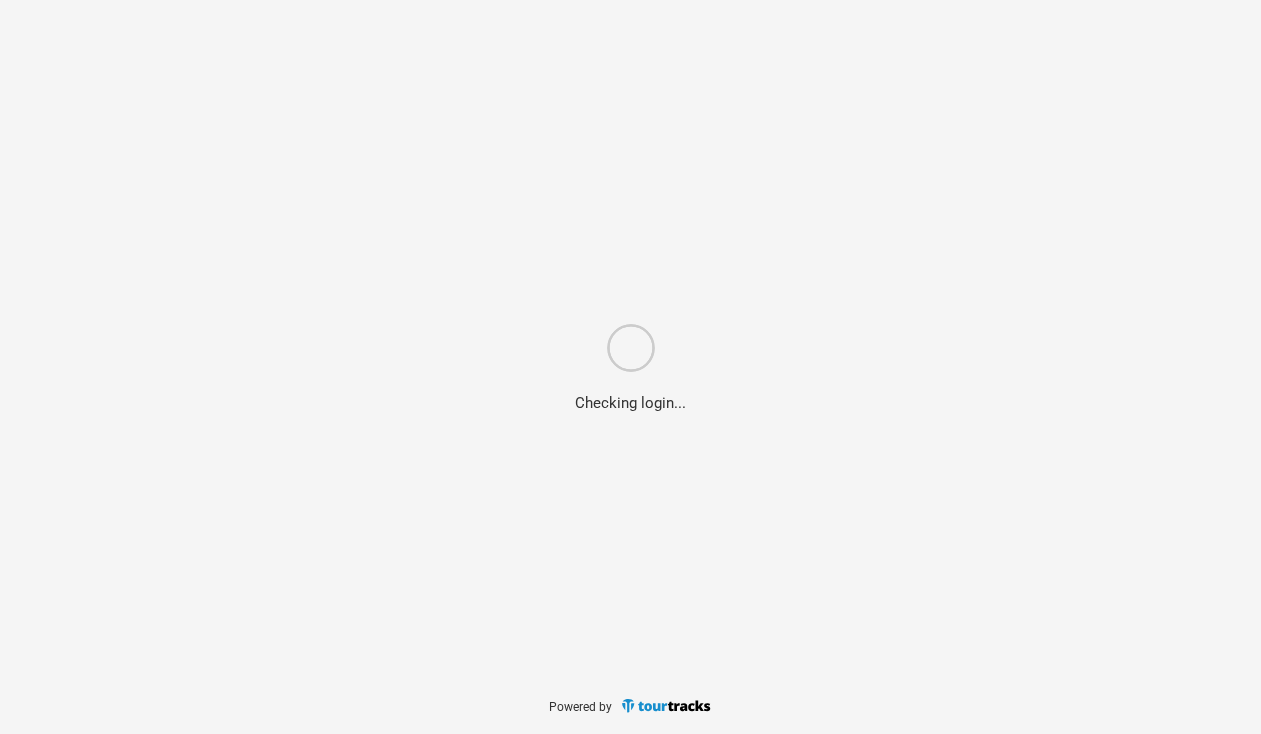 scroll, scrollTop: 0, scrollLeft: 0, axis: both 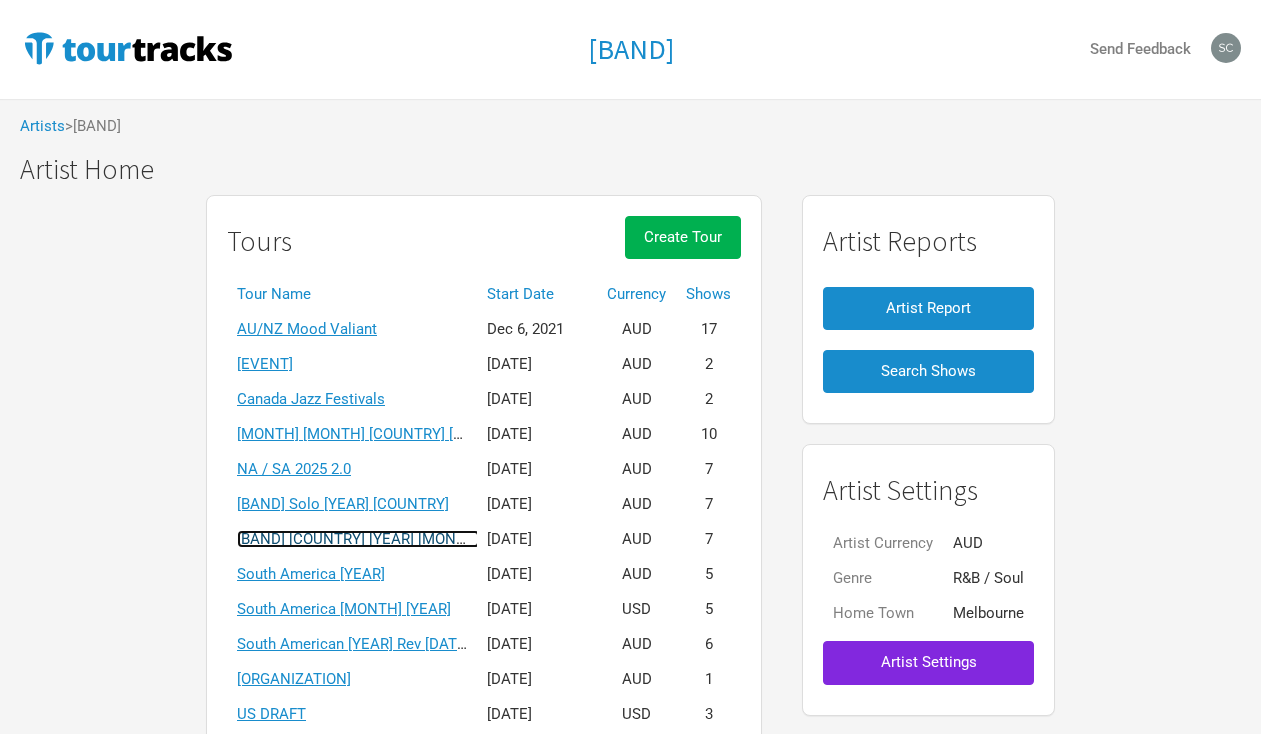 click on "[BAND] [COUNTRY] [YEAR] [MONTH]" at bounding box center (358, 539) 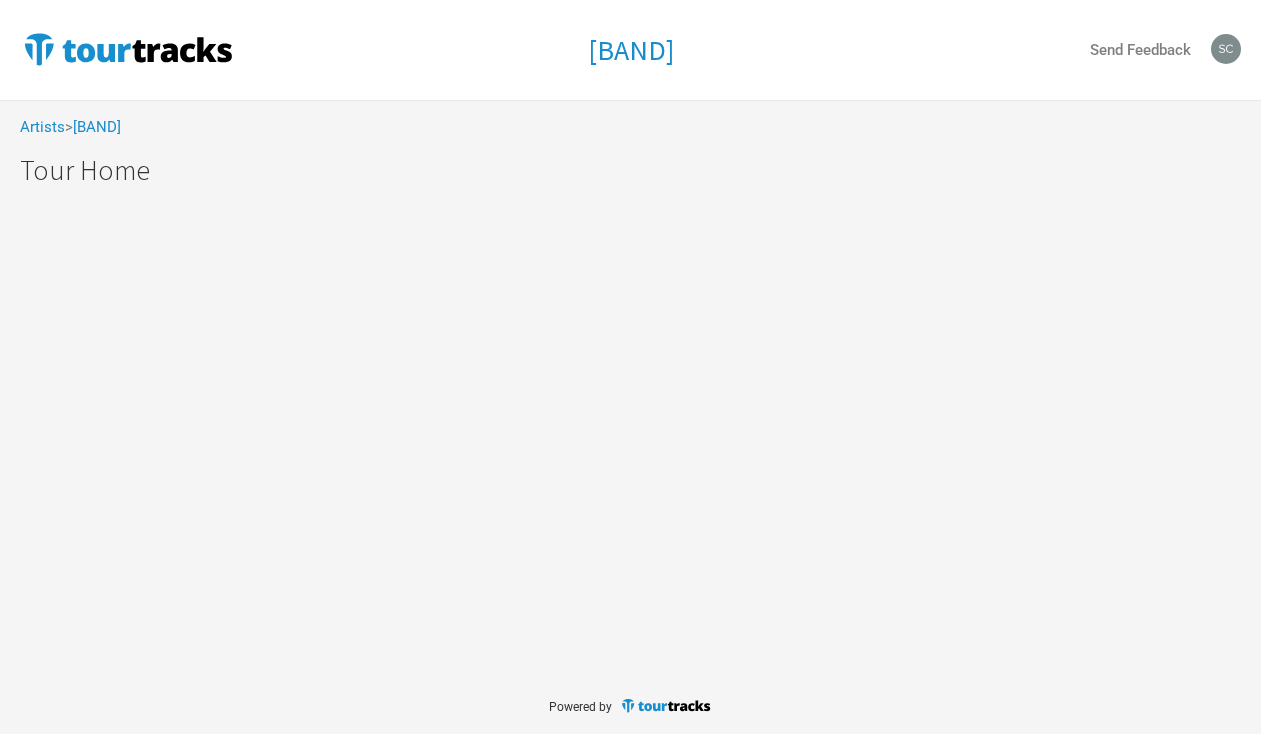 scroll, scrollTop: 0, scrollLeft: 0, axis: both 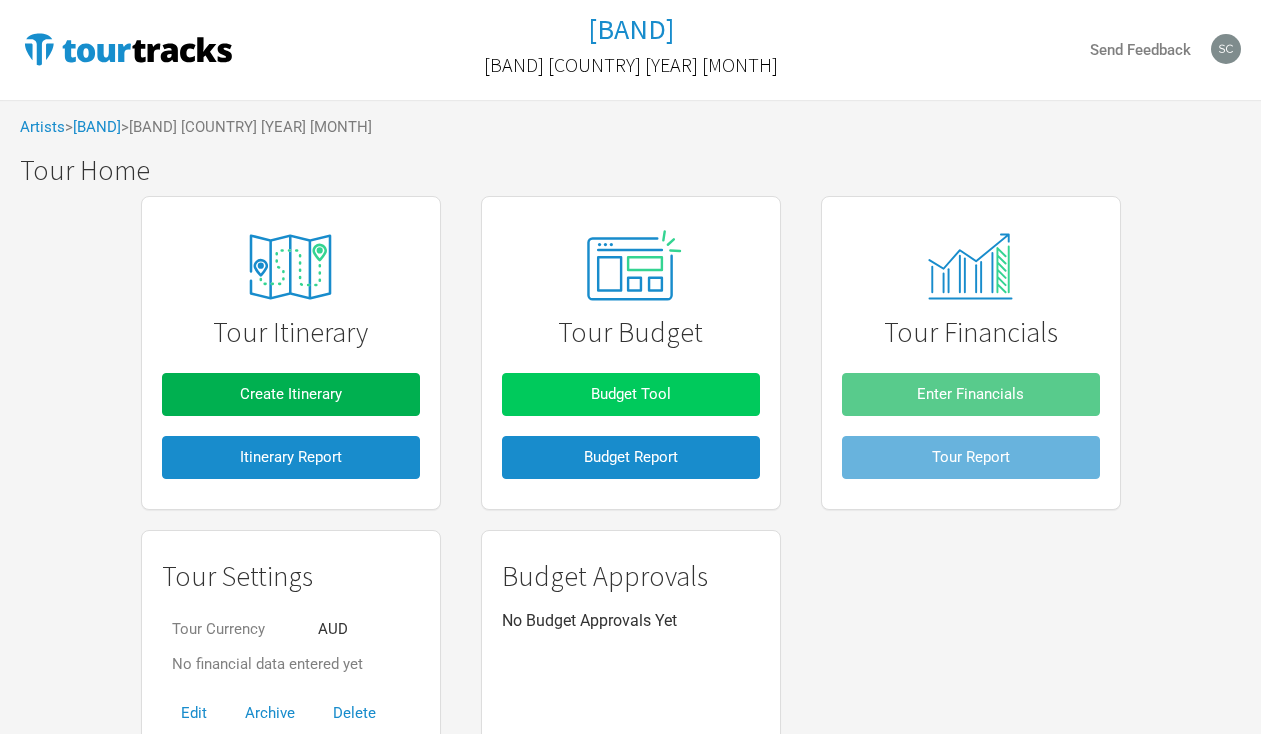 click on "Budget Tool" at bounding box center [631, 394] 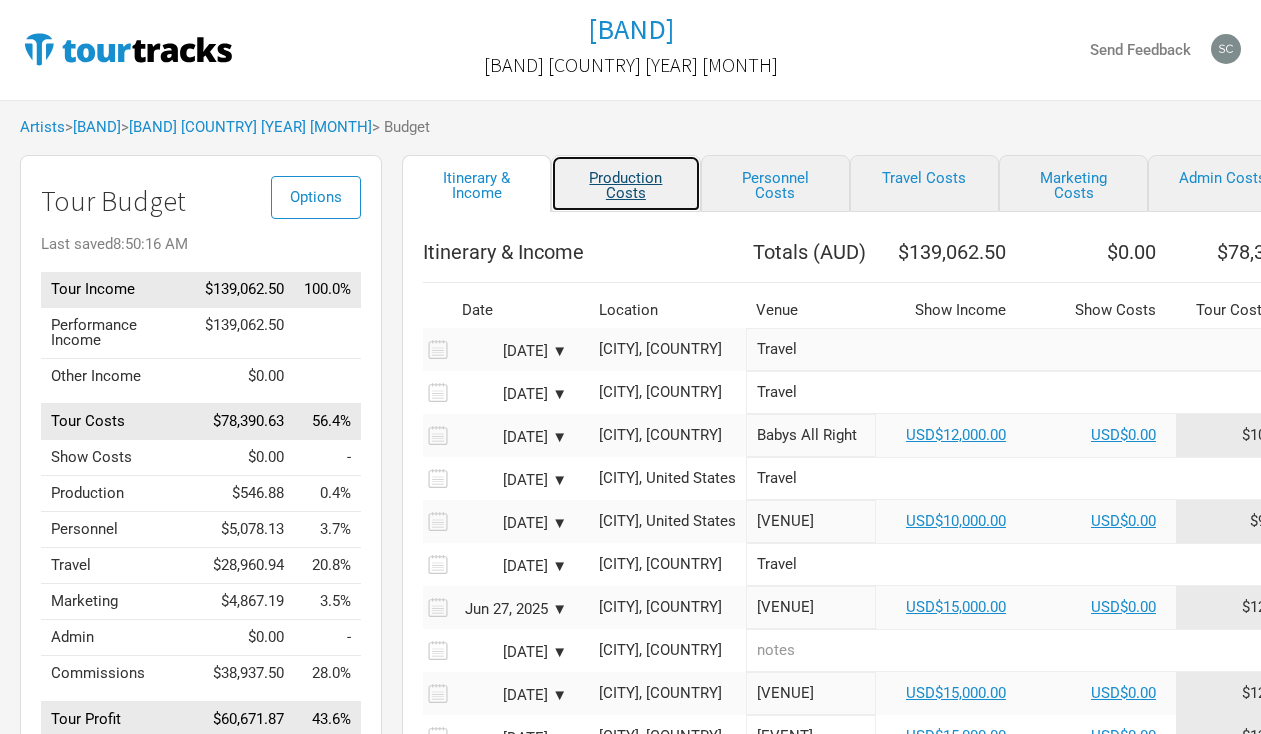 click on "Production Costs" at bounding box center (625, 183) 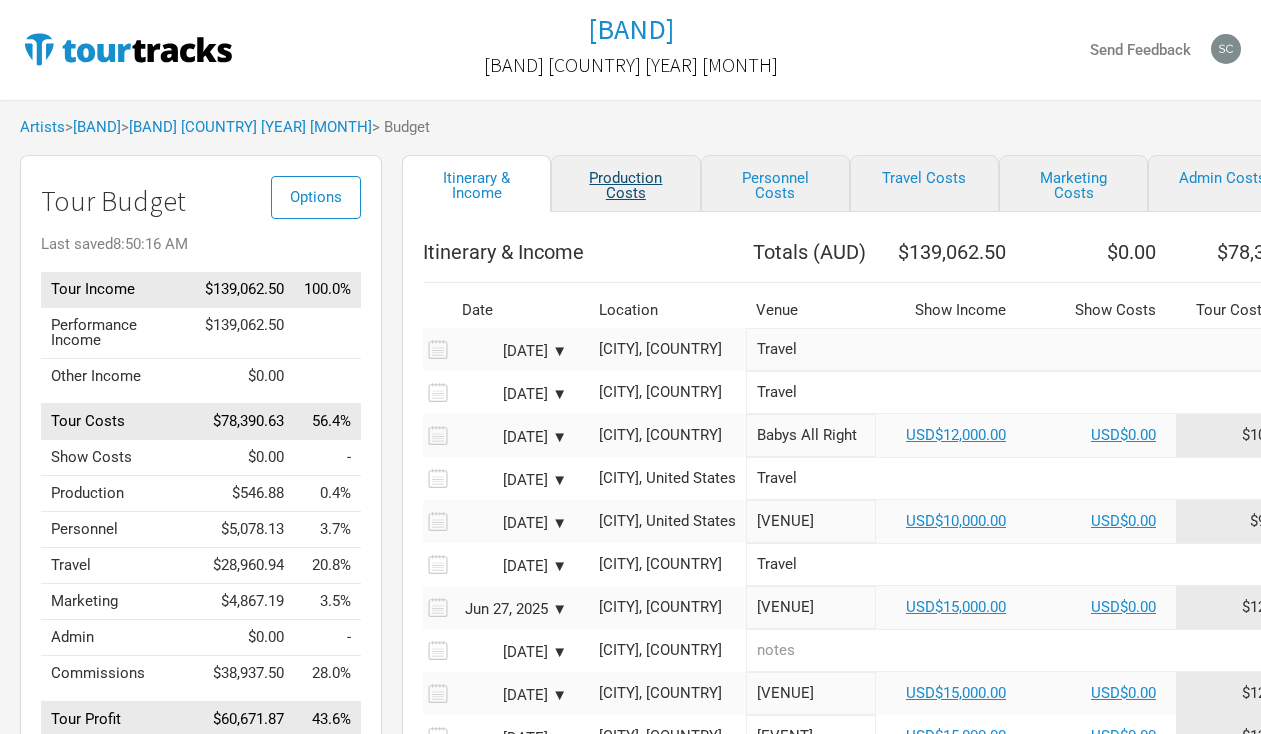 select on "USD" 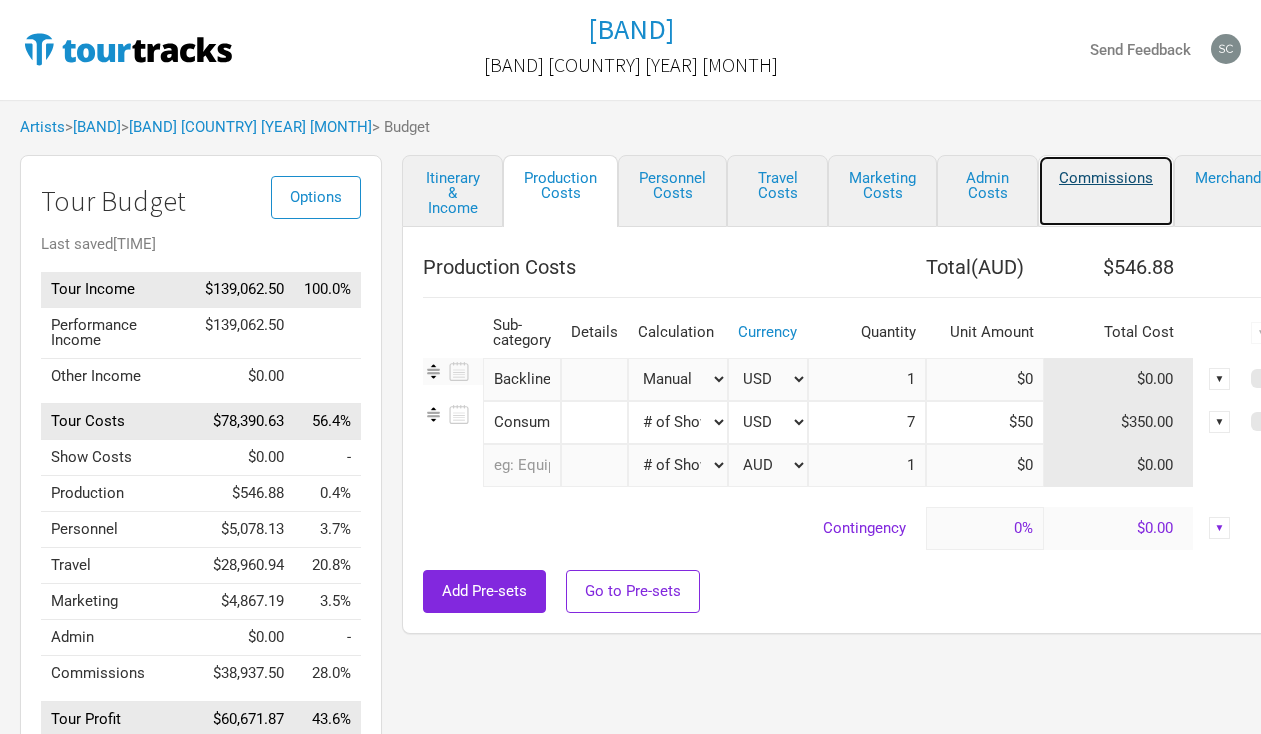 click on "Commissions" at bounding box center [1106, 191] 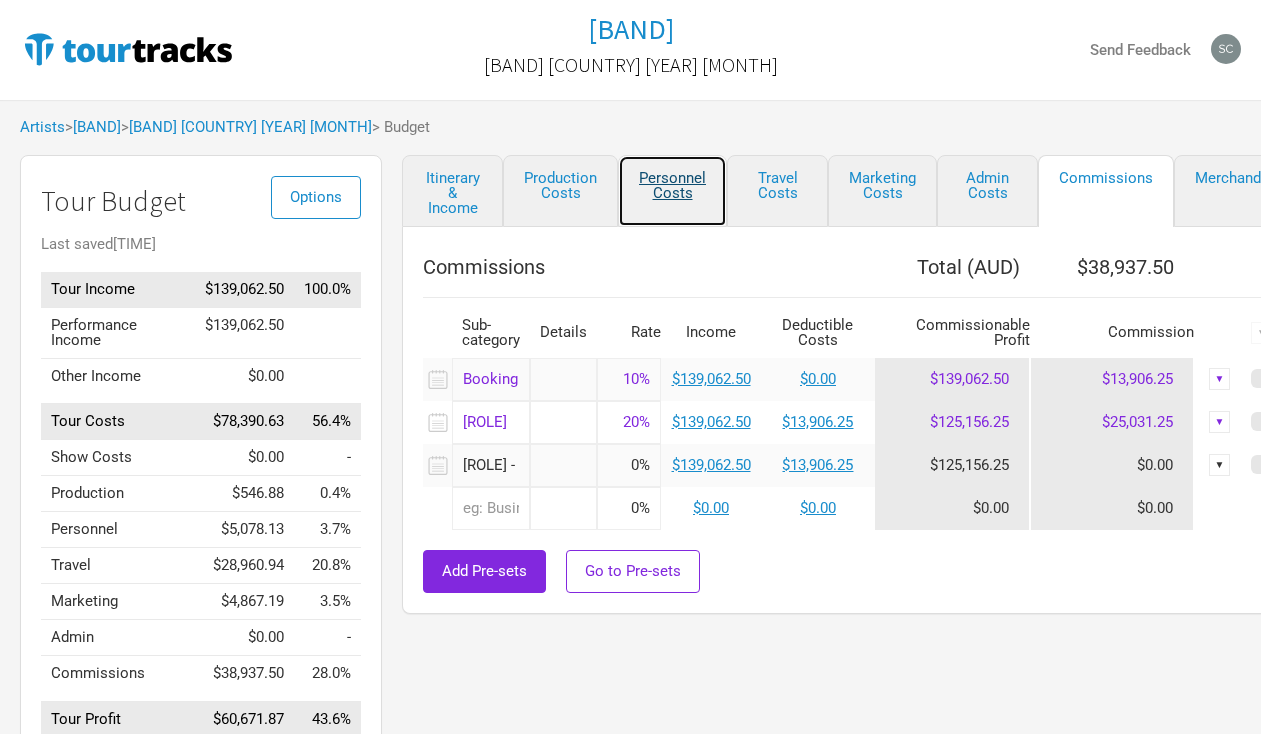 click on "Personnel Costs" at bounding box center (672, 191) 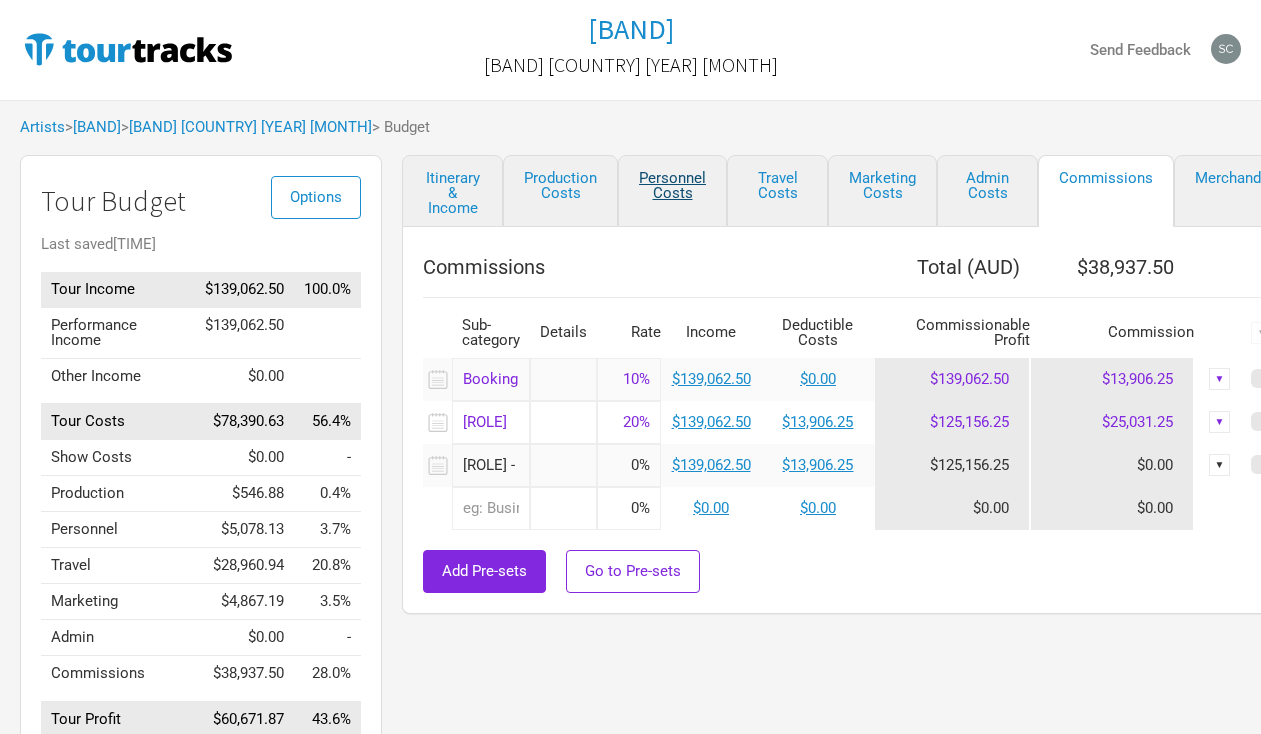 select on "USD" 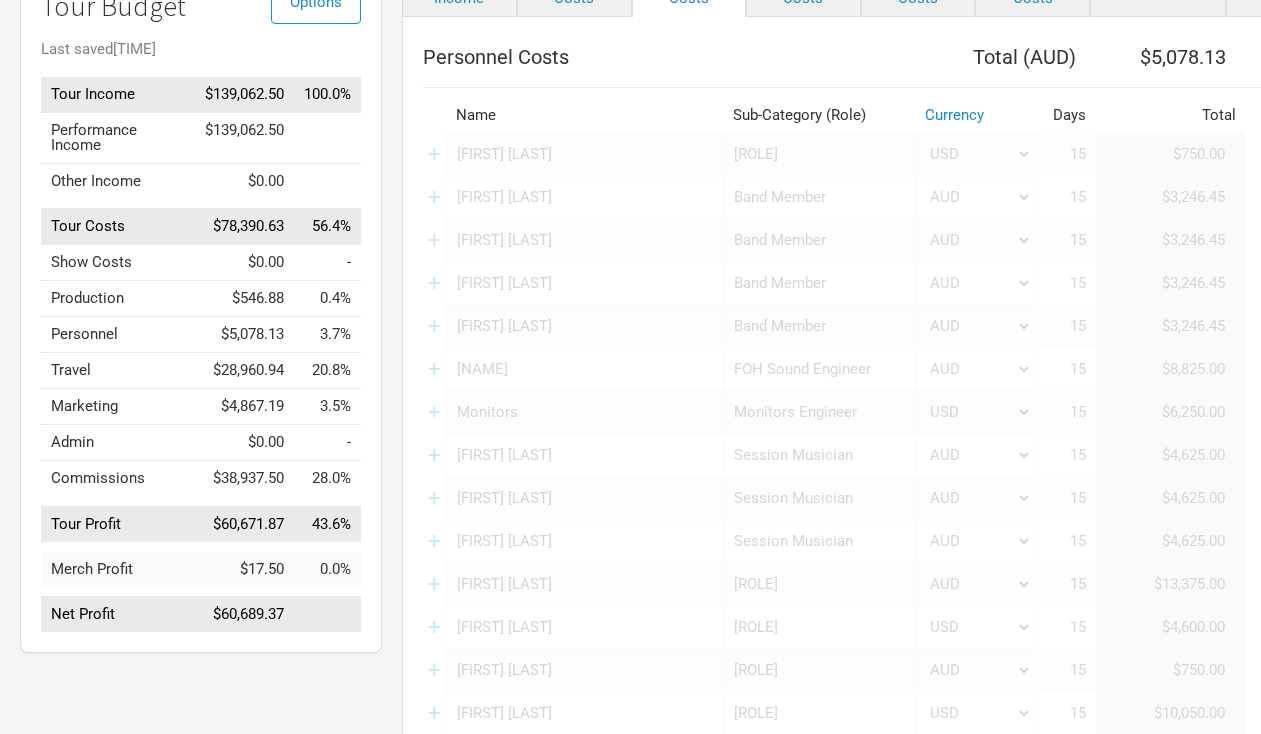 scroll, scrollTop: 301, scrollLeft: 0, axis: vertical 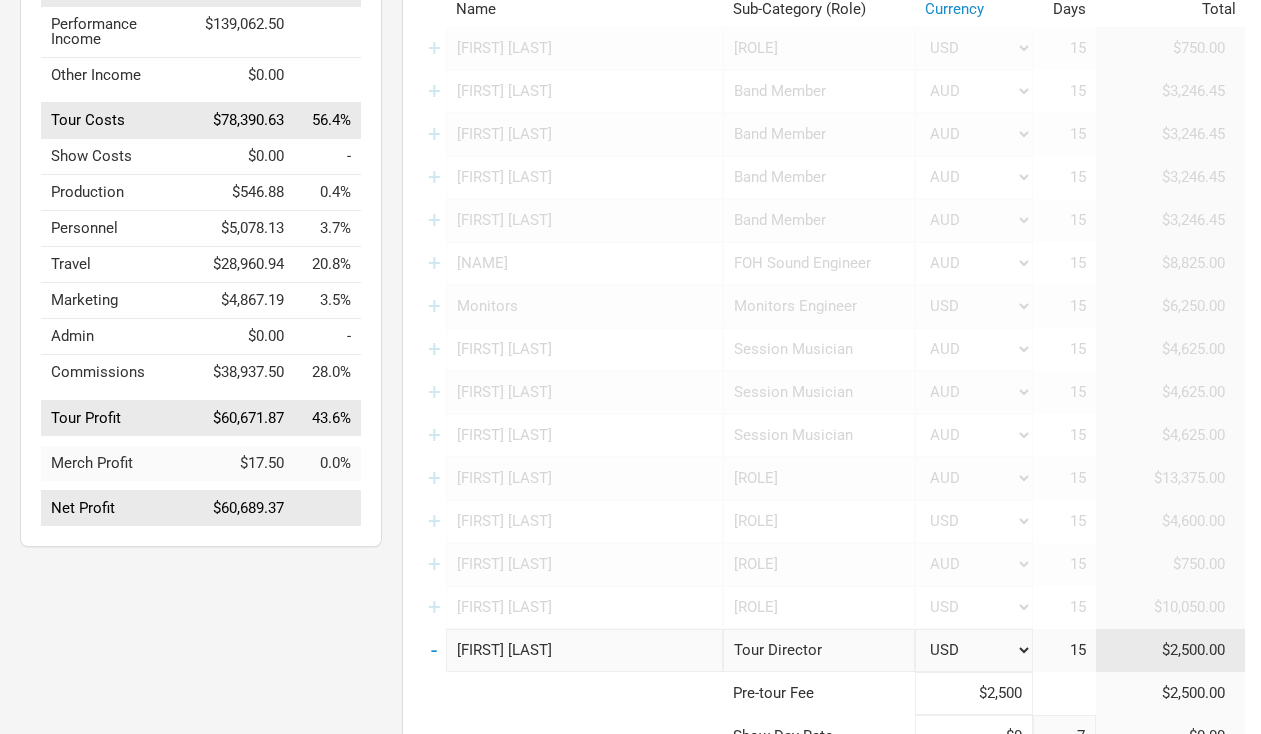 click on "+" at bounding box center [434, 220] 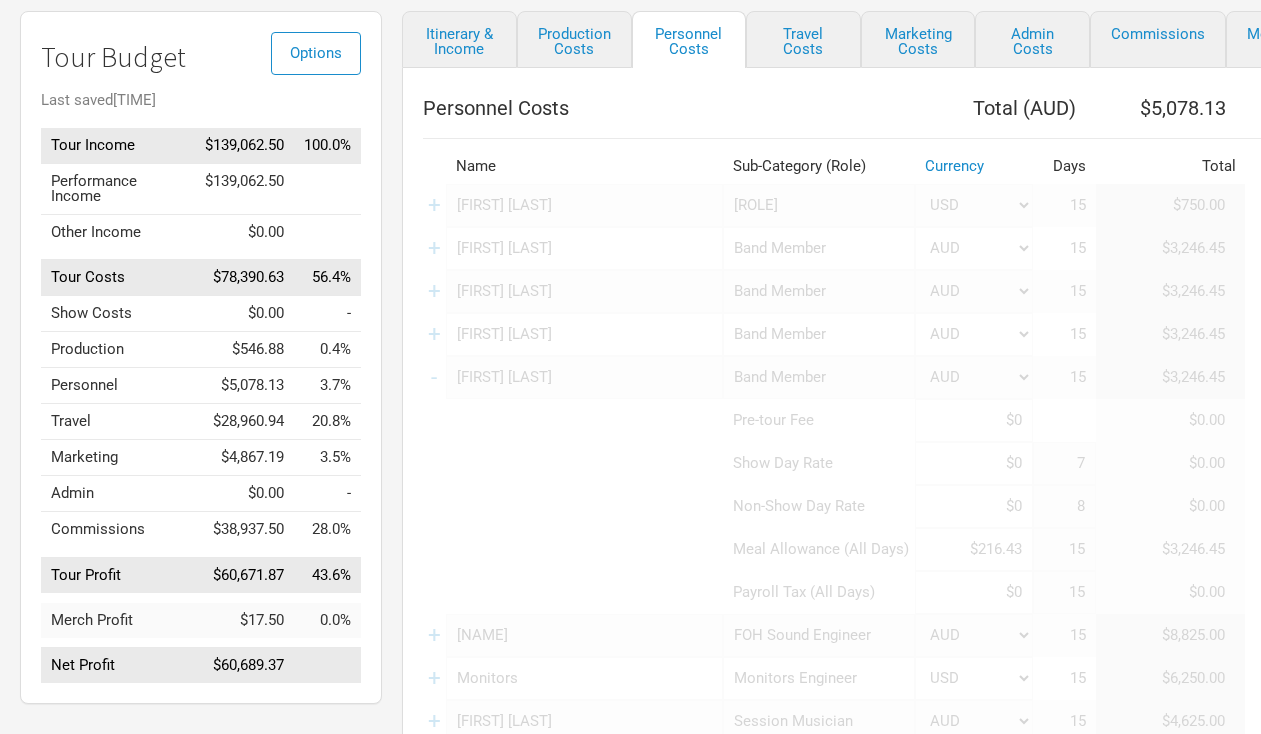 scroll, scrollTop: 142, scrollLeft: 0, axis: vertical 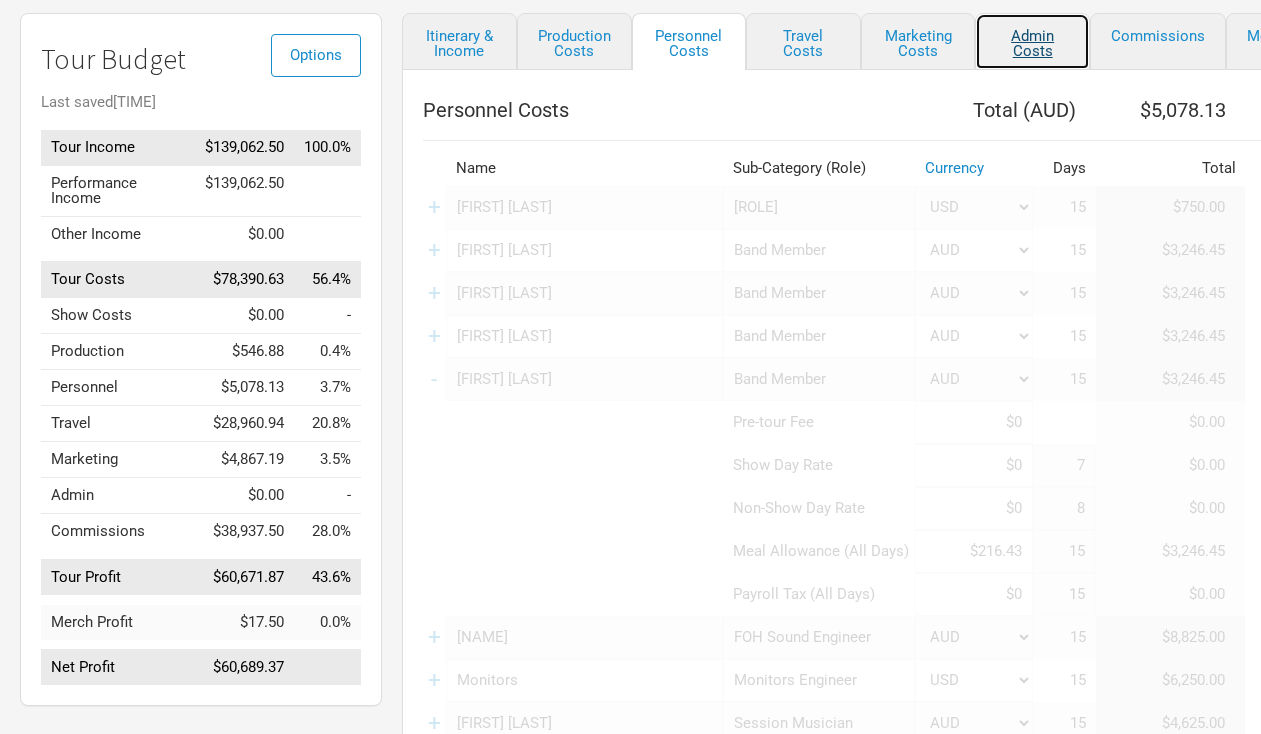 click on "Admin Costs" at bounding box center (1032, 41) 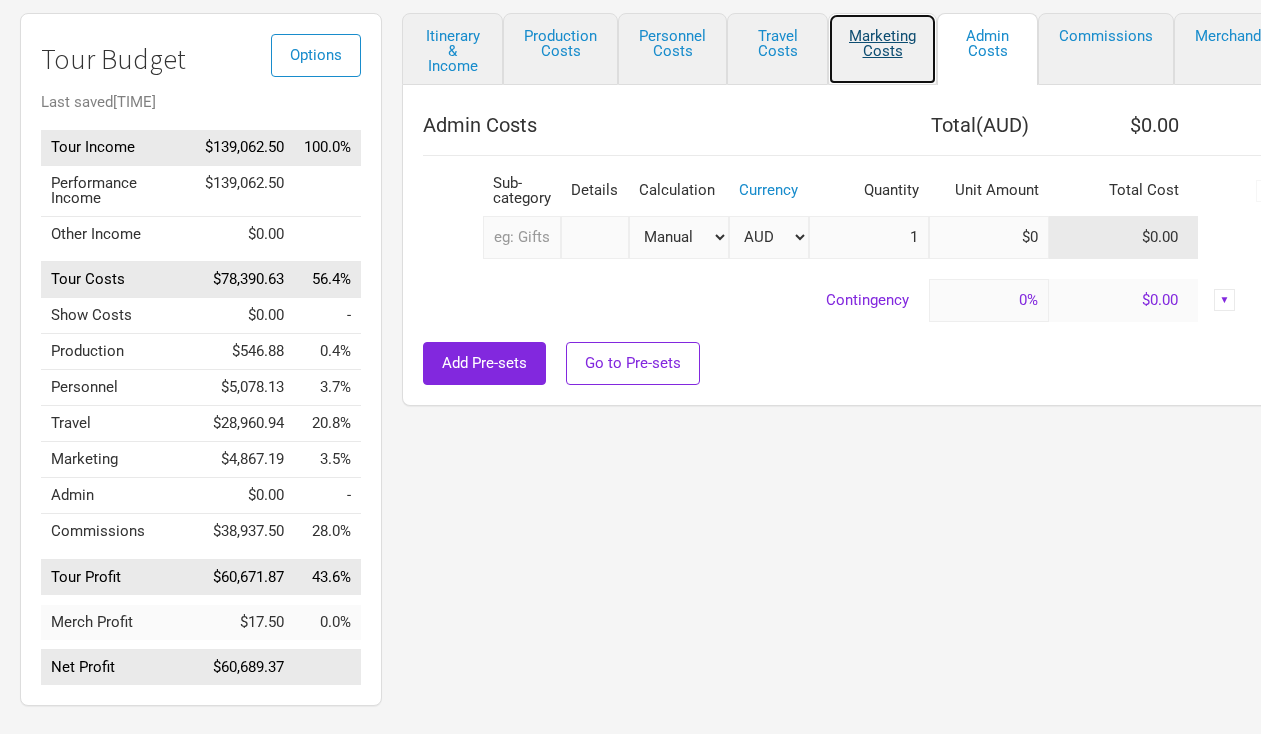 click on "Marketing Costs" at bounding box center [882, 49] 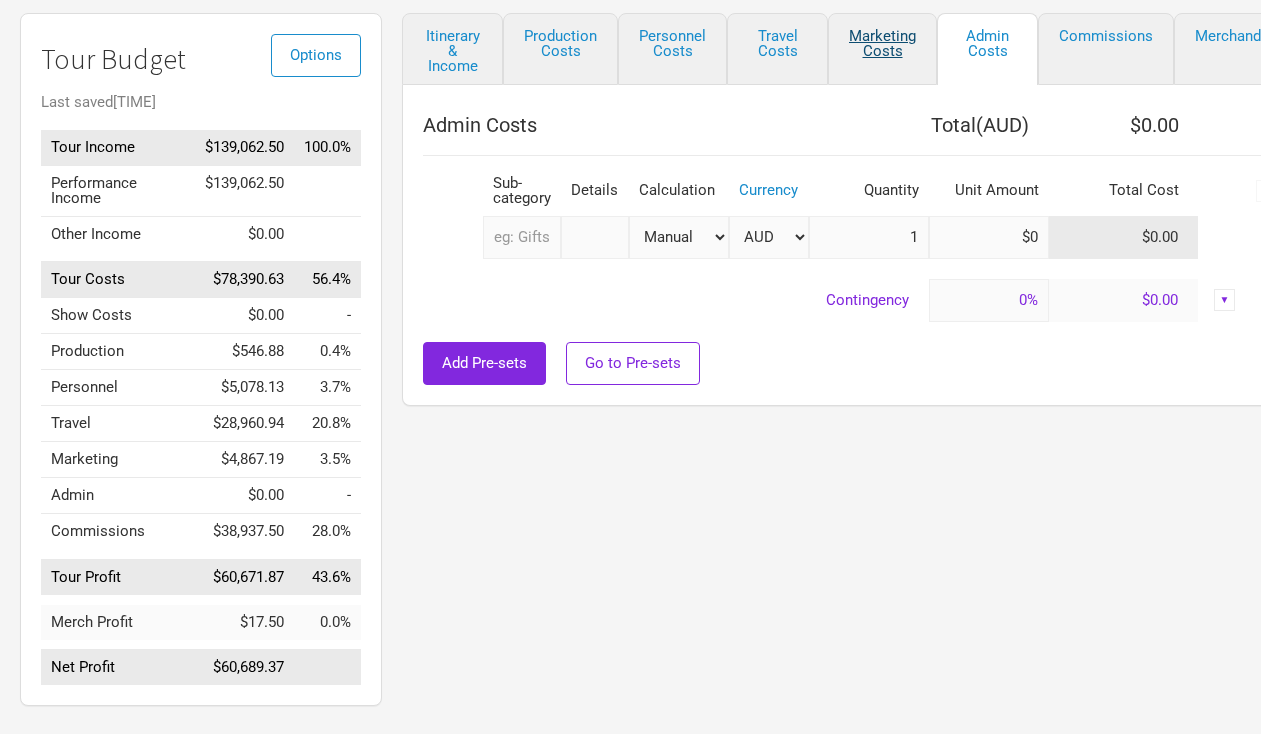 select on "% of Gross" 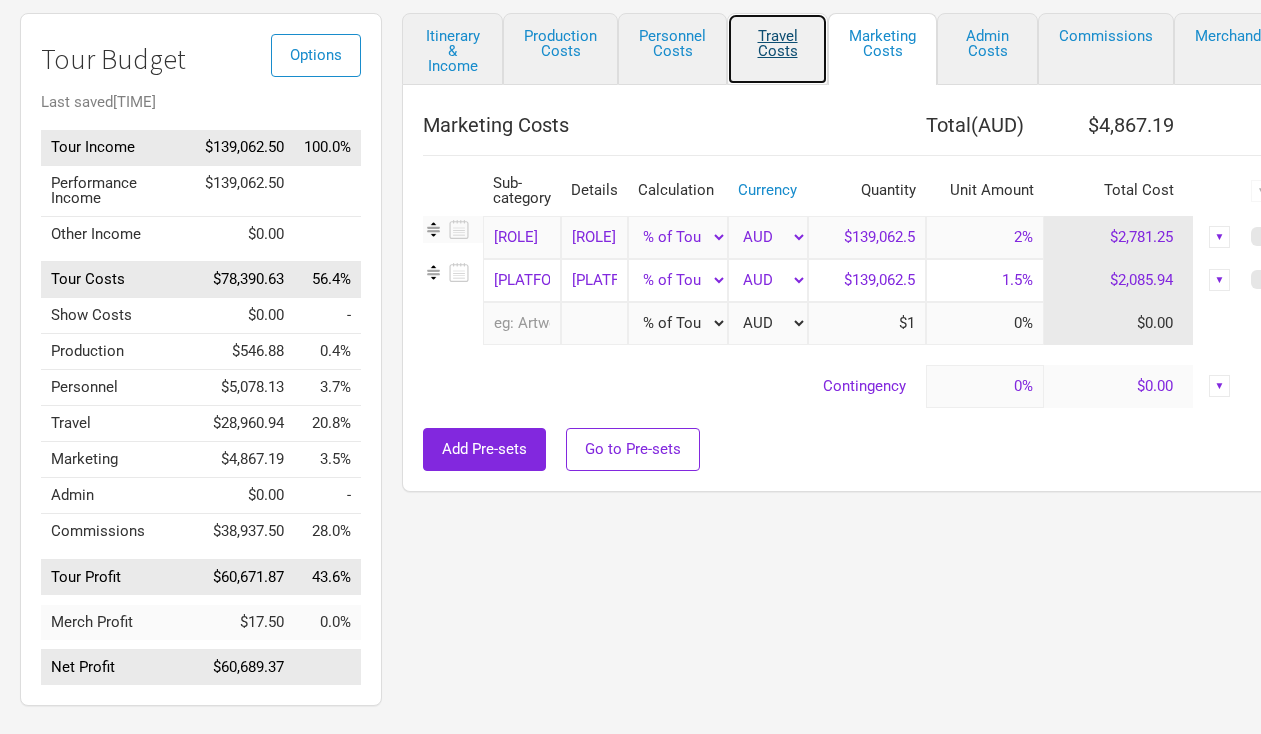 click on "Travel Costs" at bounding box center [777, 49] 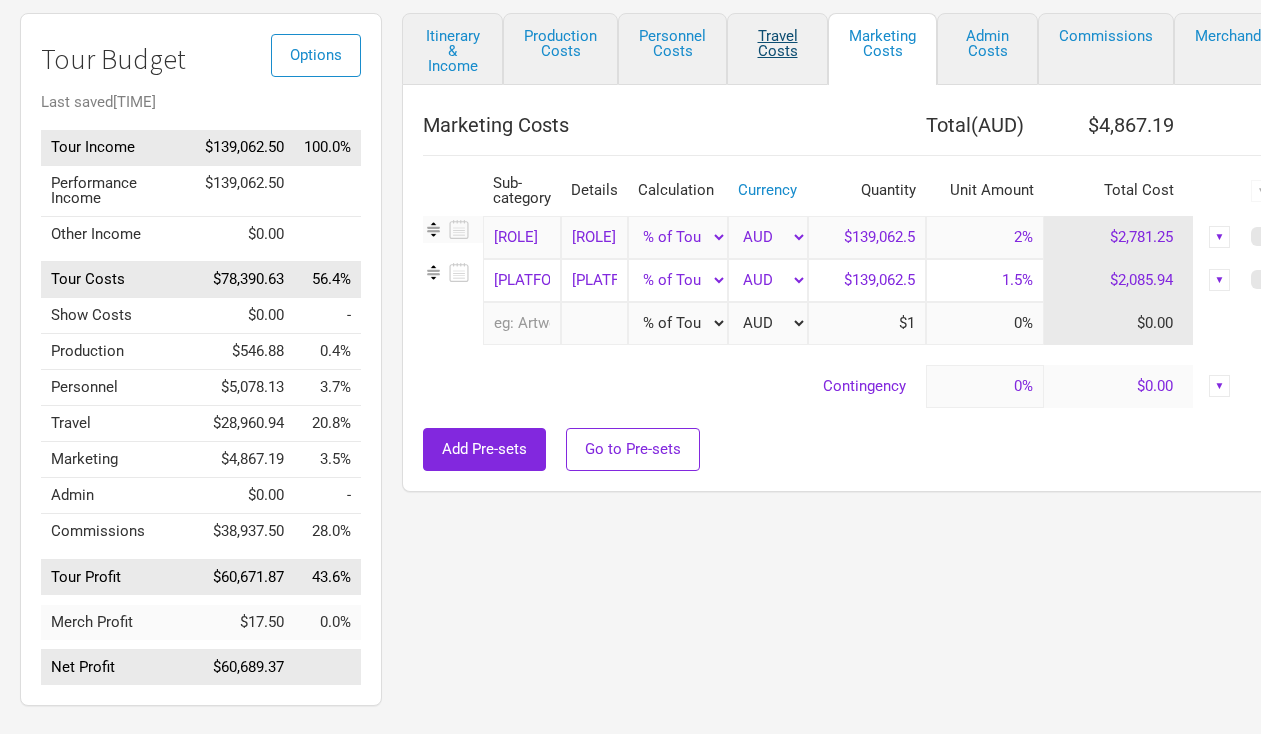 type on "10%" 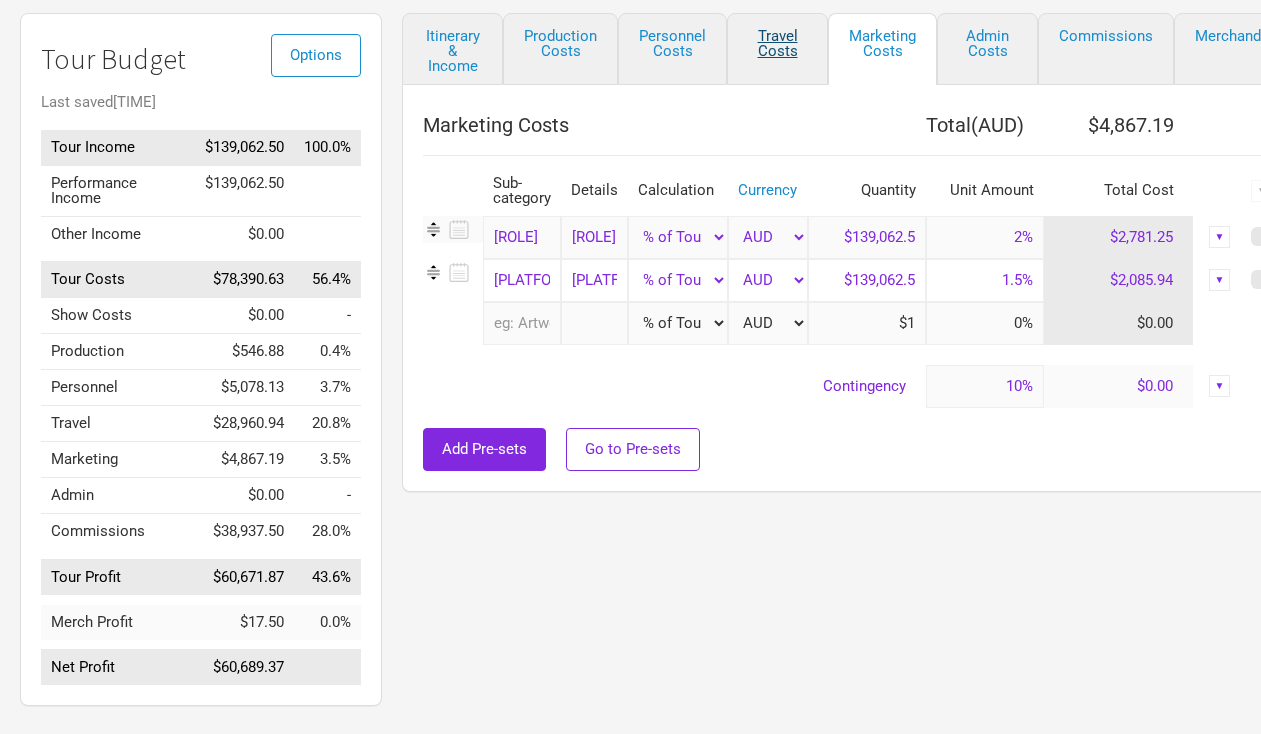 select on "USD" 